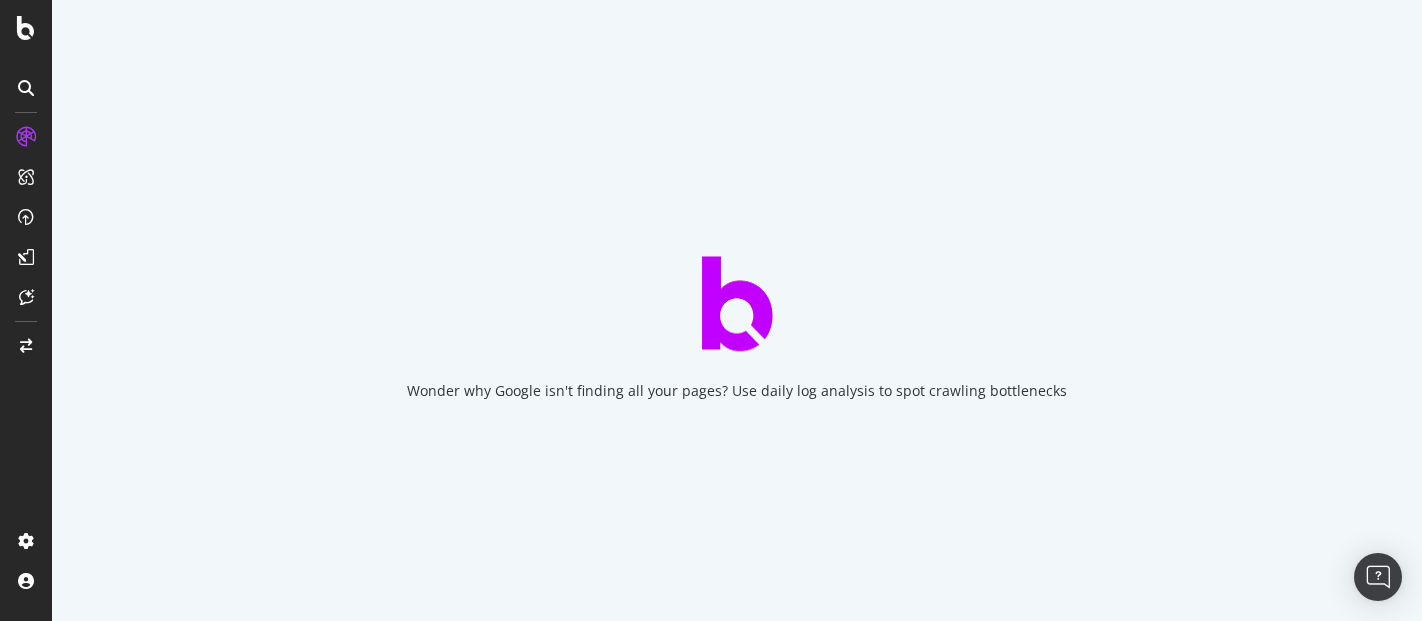 scroll, scrollTop: 0, scrollLeft: 0, axis: both 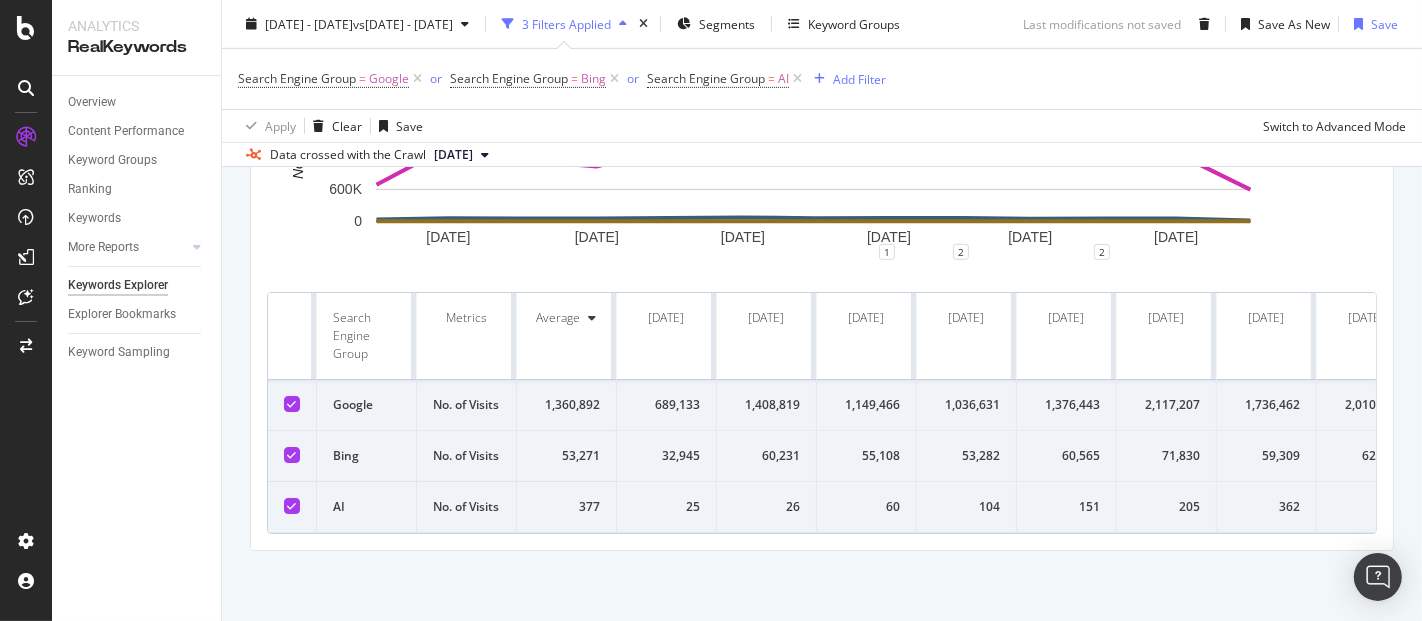 drag, startPoint x: 817, startPoint y: 510, endPoint x: 1297, endPoint y: 541, distance: 481 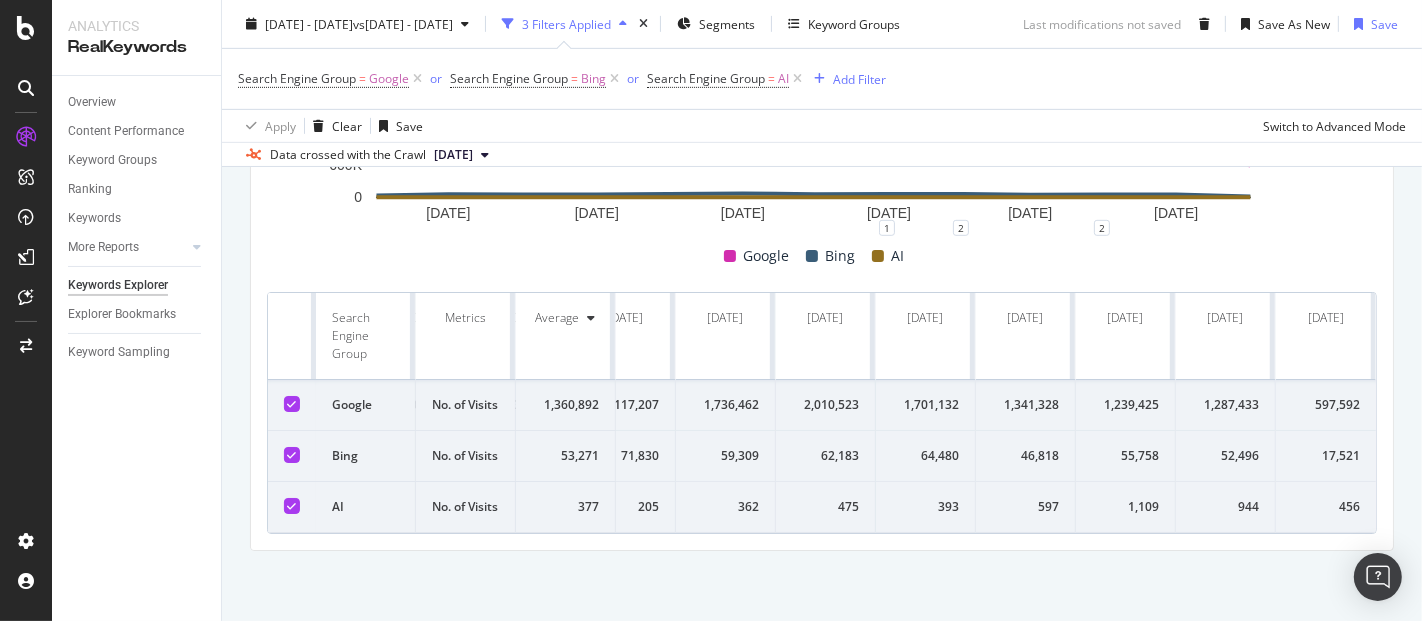 scroll, scrollTop: 0, scrollLeft: 556, axis: horizontal 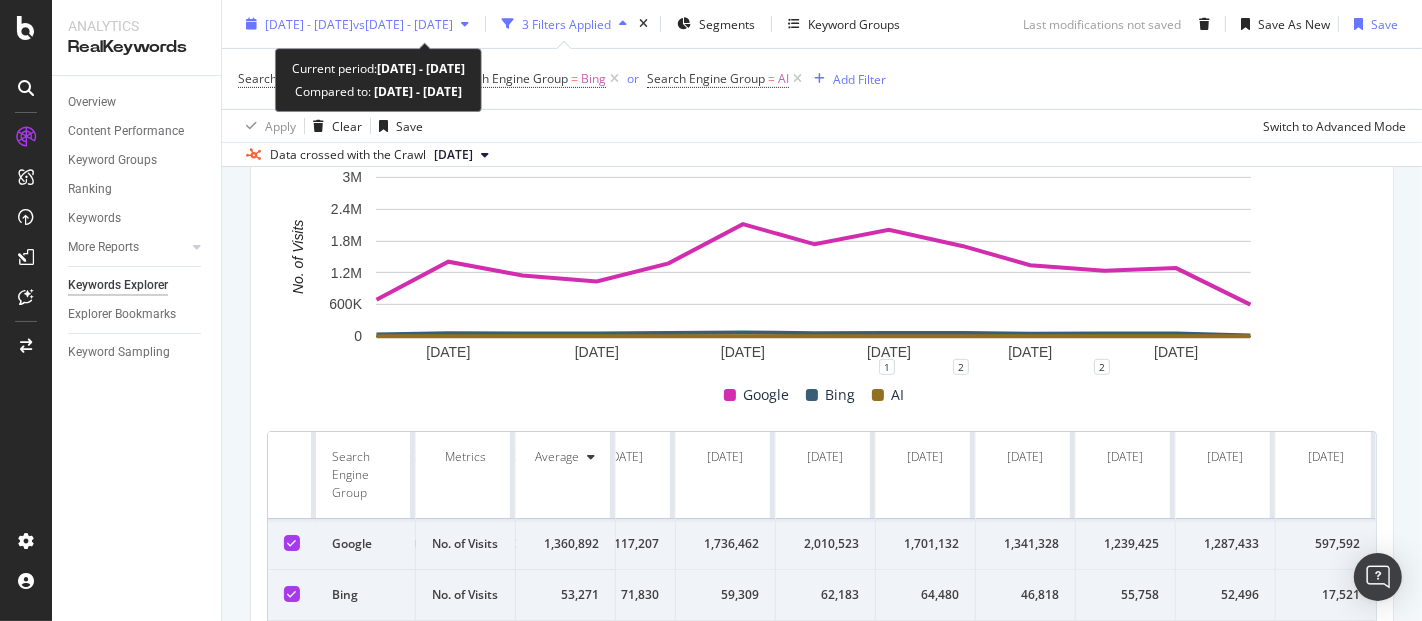 click on "[DATE] - [DATE]" at bounding box center [309, 23] 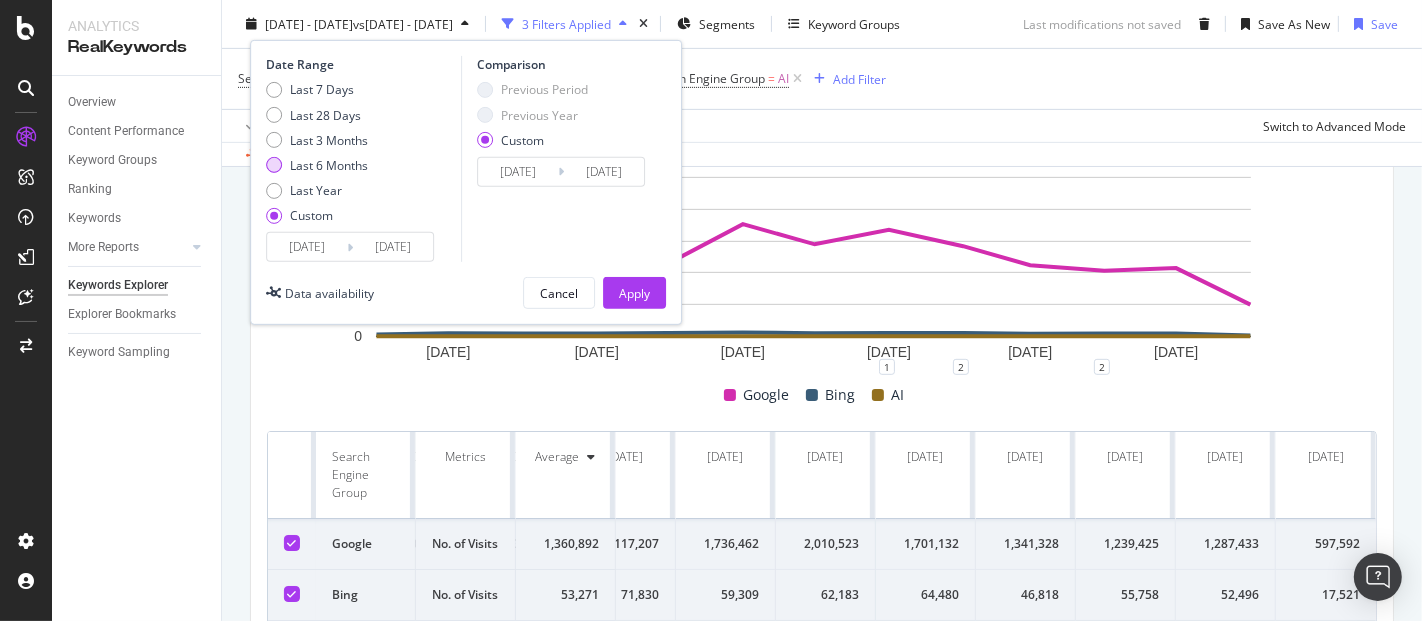 click on "Last 6 Months" at bounding box center [329, 165] 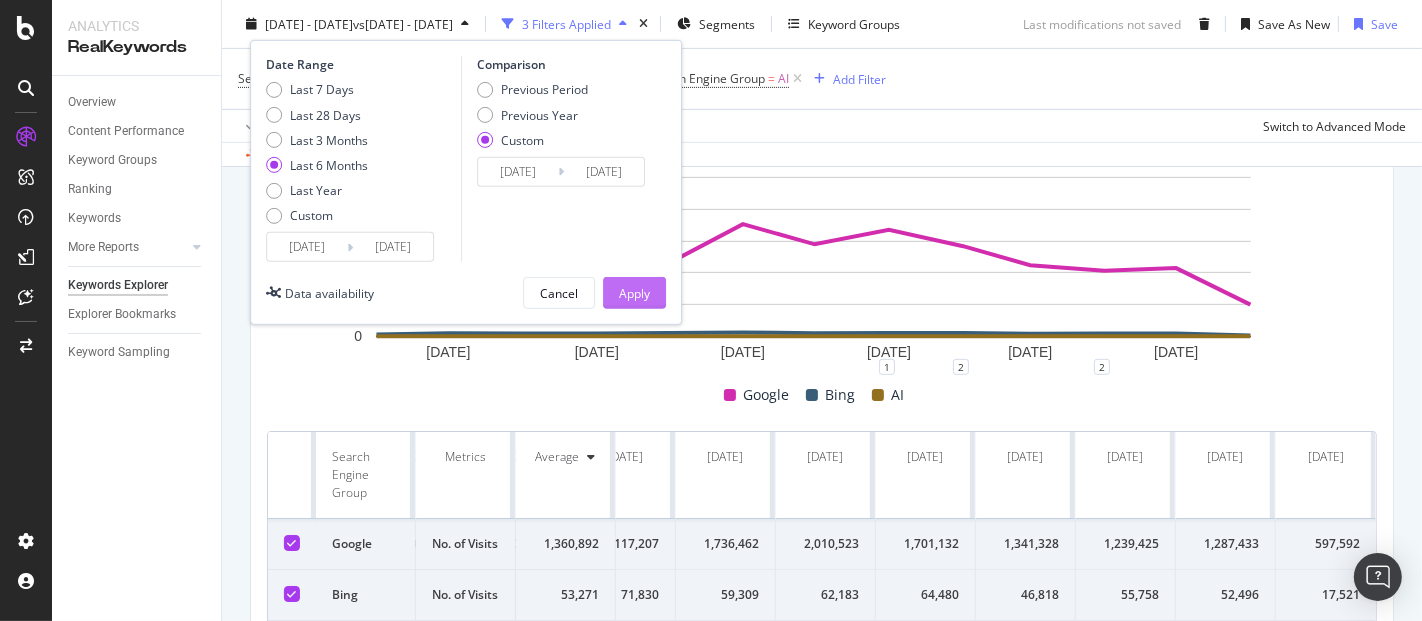 click on "Apply" at bounding box center [634, 292] 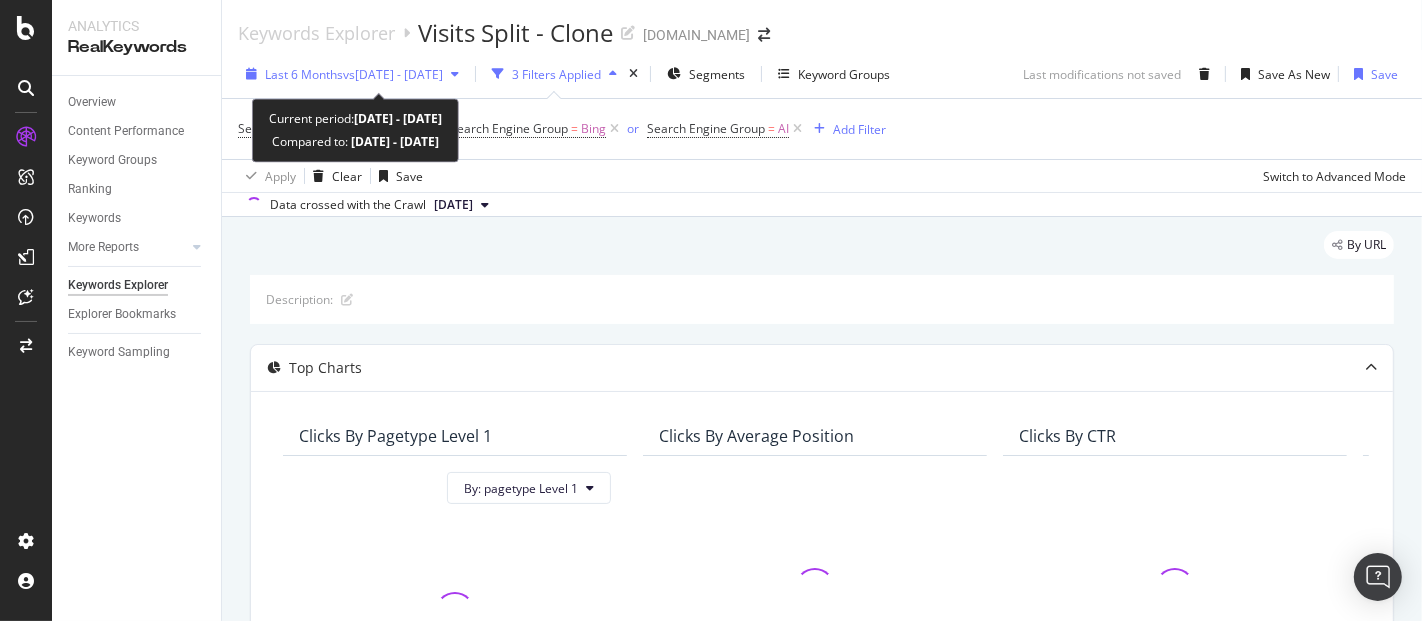 click on "vs  [DATE] - [DATE]" at bounding box center (393, 74) 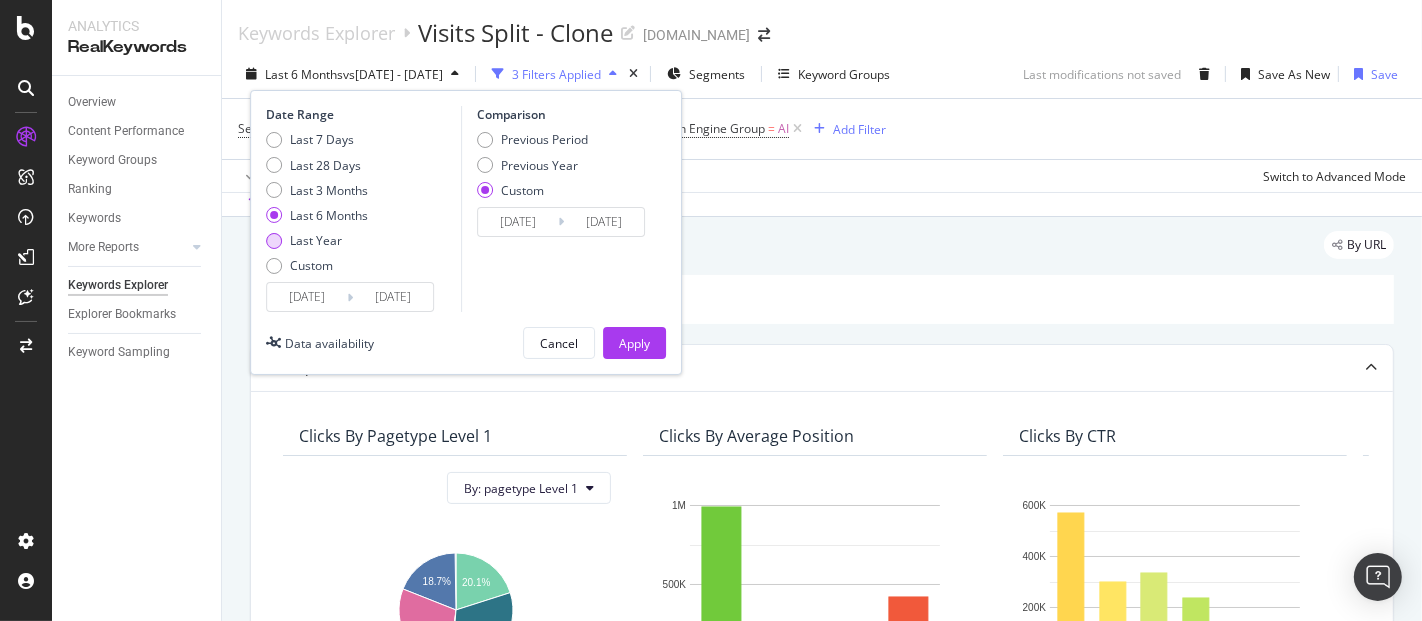click at bounding box center [274, 241] 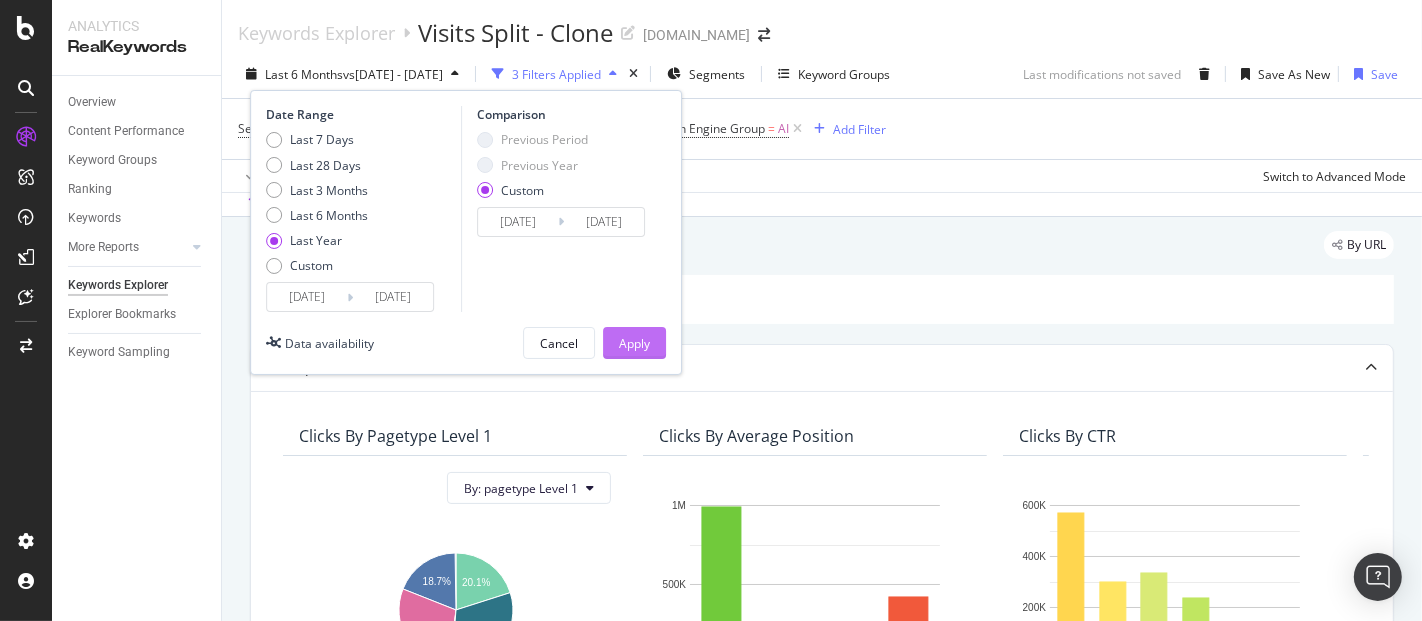 click on "Apply" at bounding box center (634, 343) 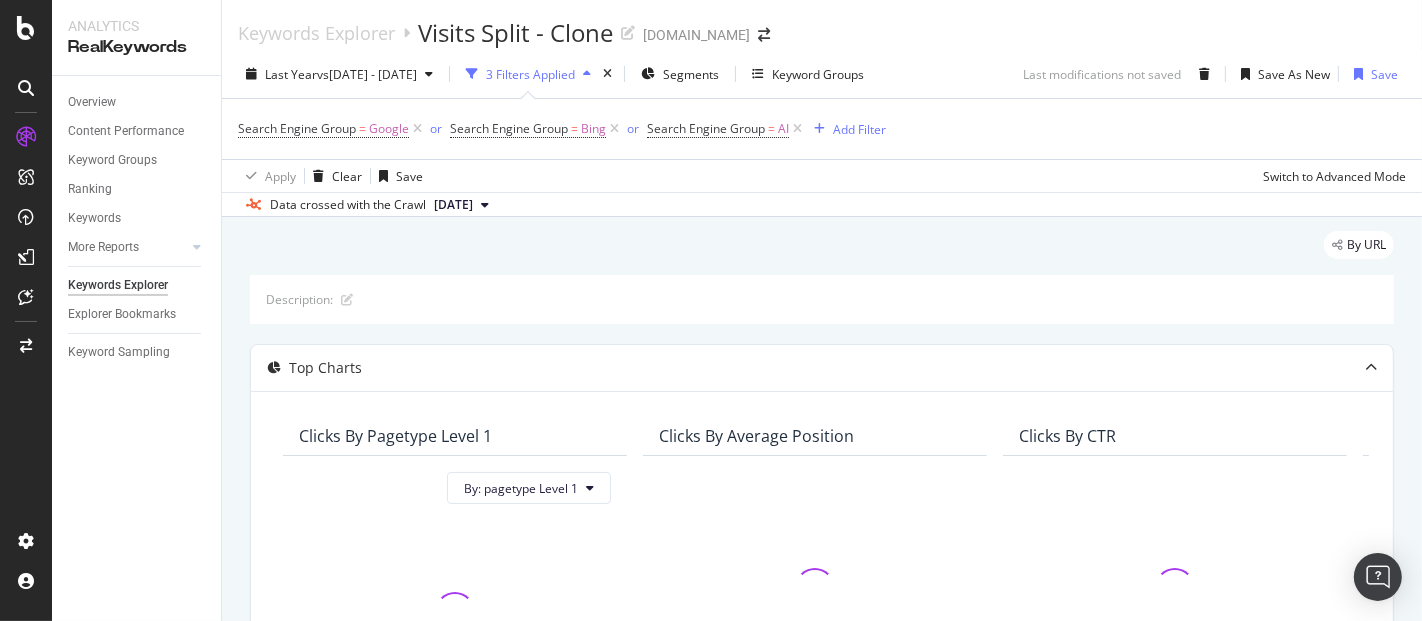 scroll, scrollTop: 333, scrollLeft: 0, axis: vertical 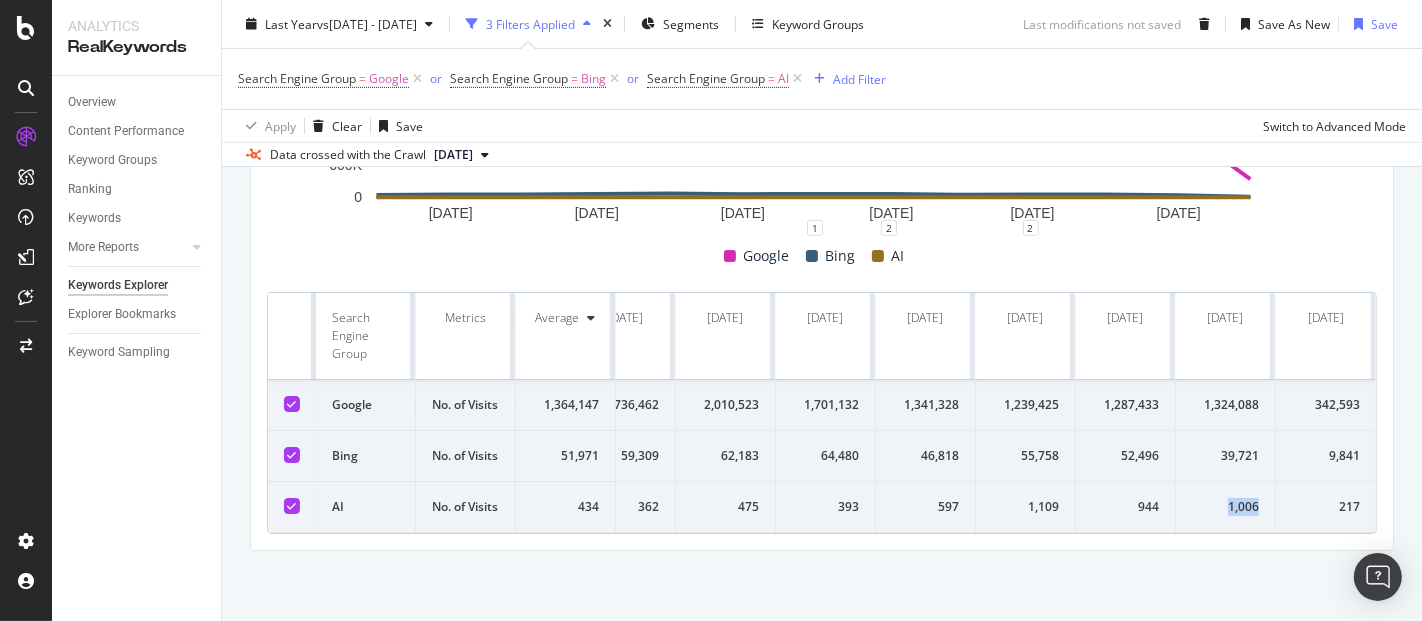 drag, startPoint x: 1247, startPoint y: 470, endPoint x: 1206, endPoint y: 470, distance: 41 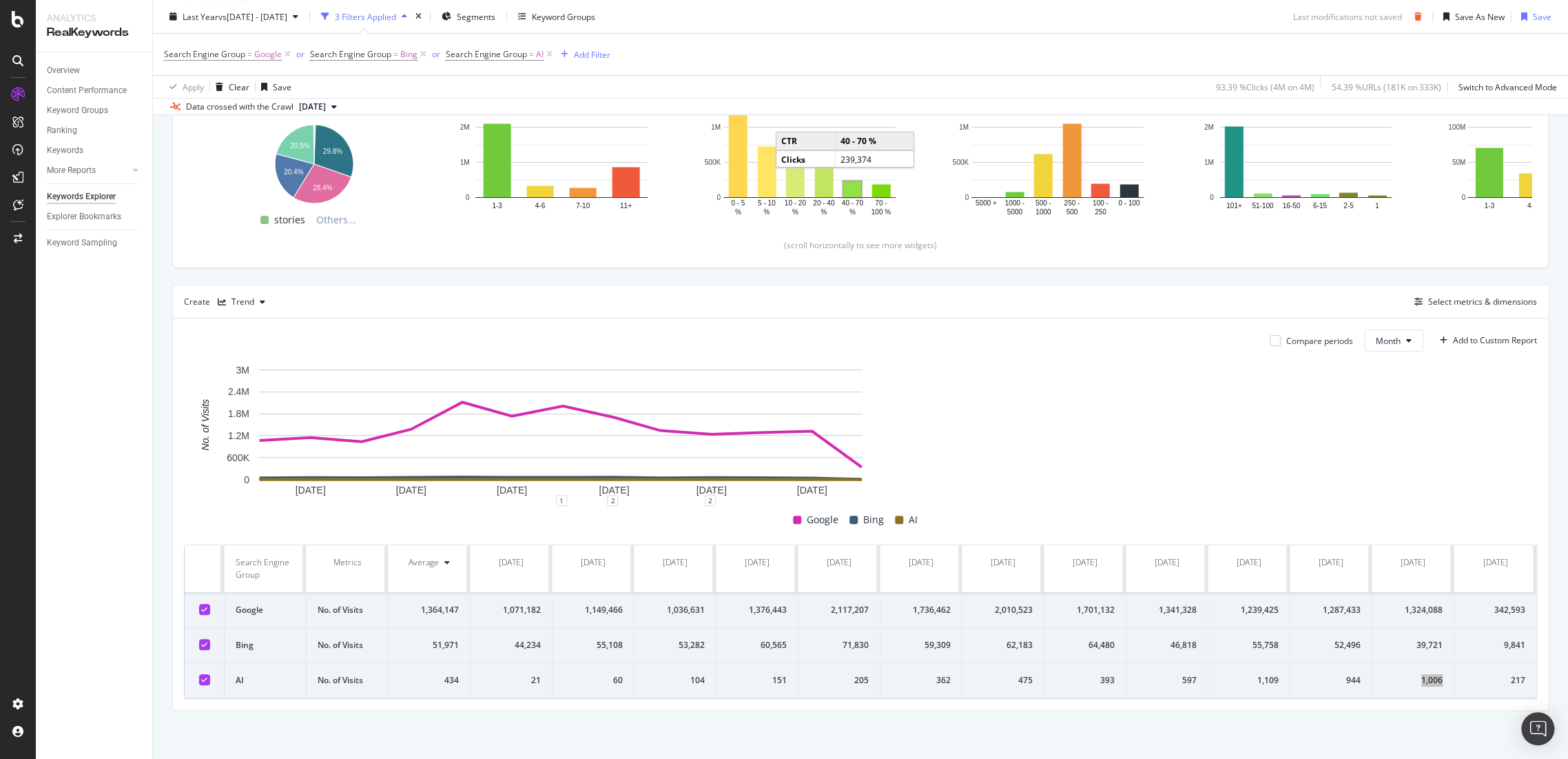 scroll, scrollTop: 255, scrollLeft: 0, axis: vertical 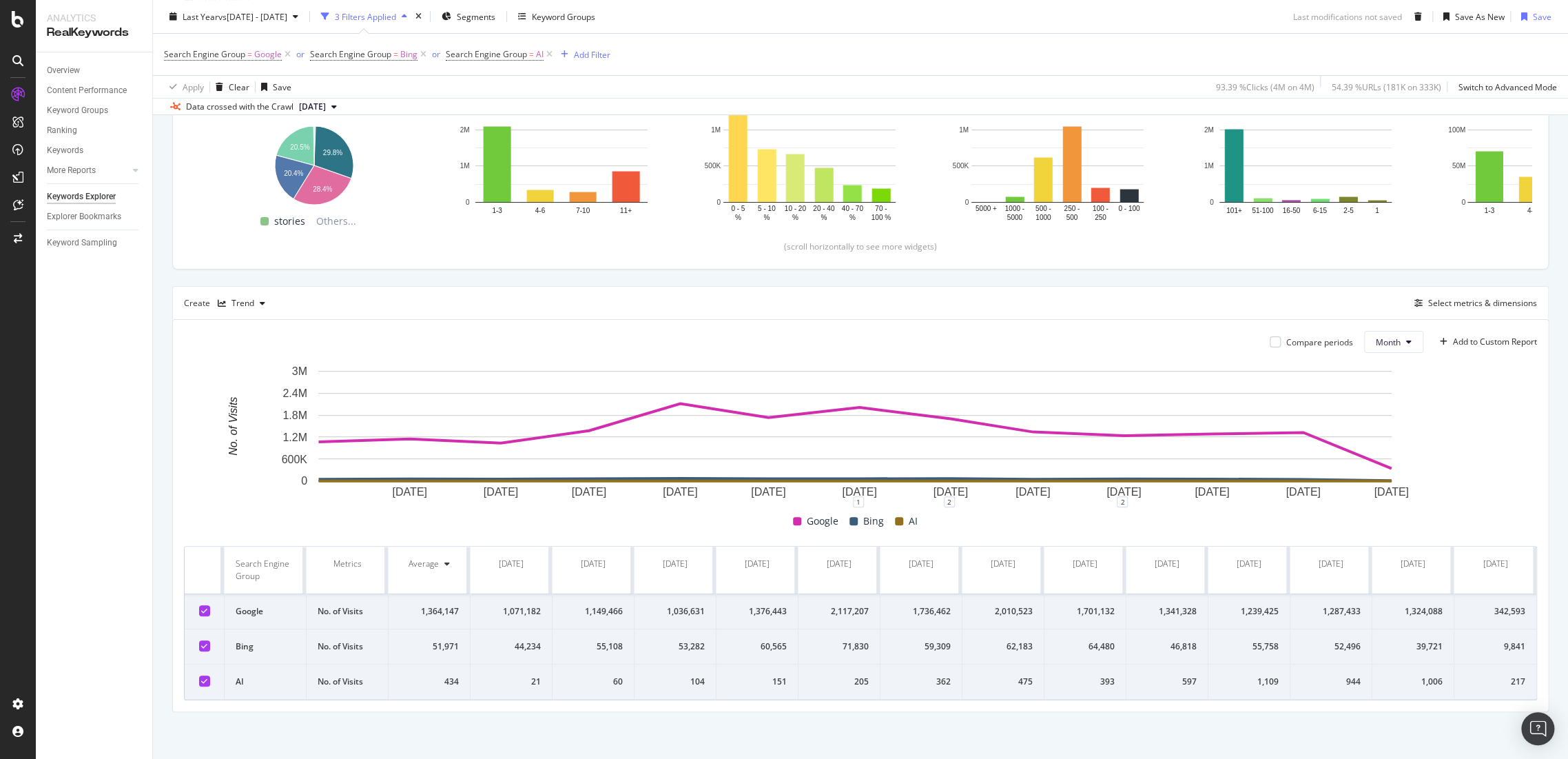 click on "Compare periods Month Add to Custom Report [DATE] [DATE] [DATE] [DATE] [DATE] [DATE] [DATE] [DATE] [DATE] [DATE] [DATE] [DATE] 0 600K 1.2M 1.8M 2.4M 3M No. of Visits Date Google Bing AI [DATE] 1,071,182 44,234 [DATE] 1,149,466 55,108 60 [DATE] 1,036,631 53,282 104 [DATE] 1,376,443 60,565 151 [DATE] 2,117,207 71,830 205 [DATE] 1,736,462 59,309 362 [DATE] 2,010,523 62,183 475 [DATE] 1,701,132 64,480 393 [DATE] 1,341,328 46,818 597 [DATE] 1,239,425 55,758 1,109 [DATE] 1,287,433 52,496 944 [DATE] 1,324,088 39,721 1,006 [DATE] 342,593 9,841 217 ... 1 2 2 Google Bing AI Search Engine Group Metrics Average [DATE] [DATE] [DATE] [DATE] [DATE] [DATE] [DATE] [DATE] [DATE] [DATE] [DATE] [DATE] [DATE] Google No. of Visits 1,364,147 1,071,182 1,149,466 1,036,631 1,376,443 2,117,207 1,736,462 2,010,523 1,701,132 1,341,328 1,239,425 1,287,433 1,324,088 342,593 Bing No. of Visits 51,971" at bounding box center (860, 516) 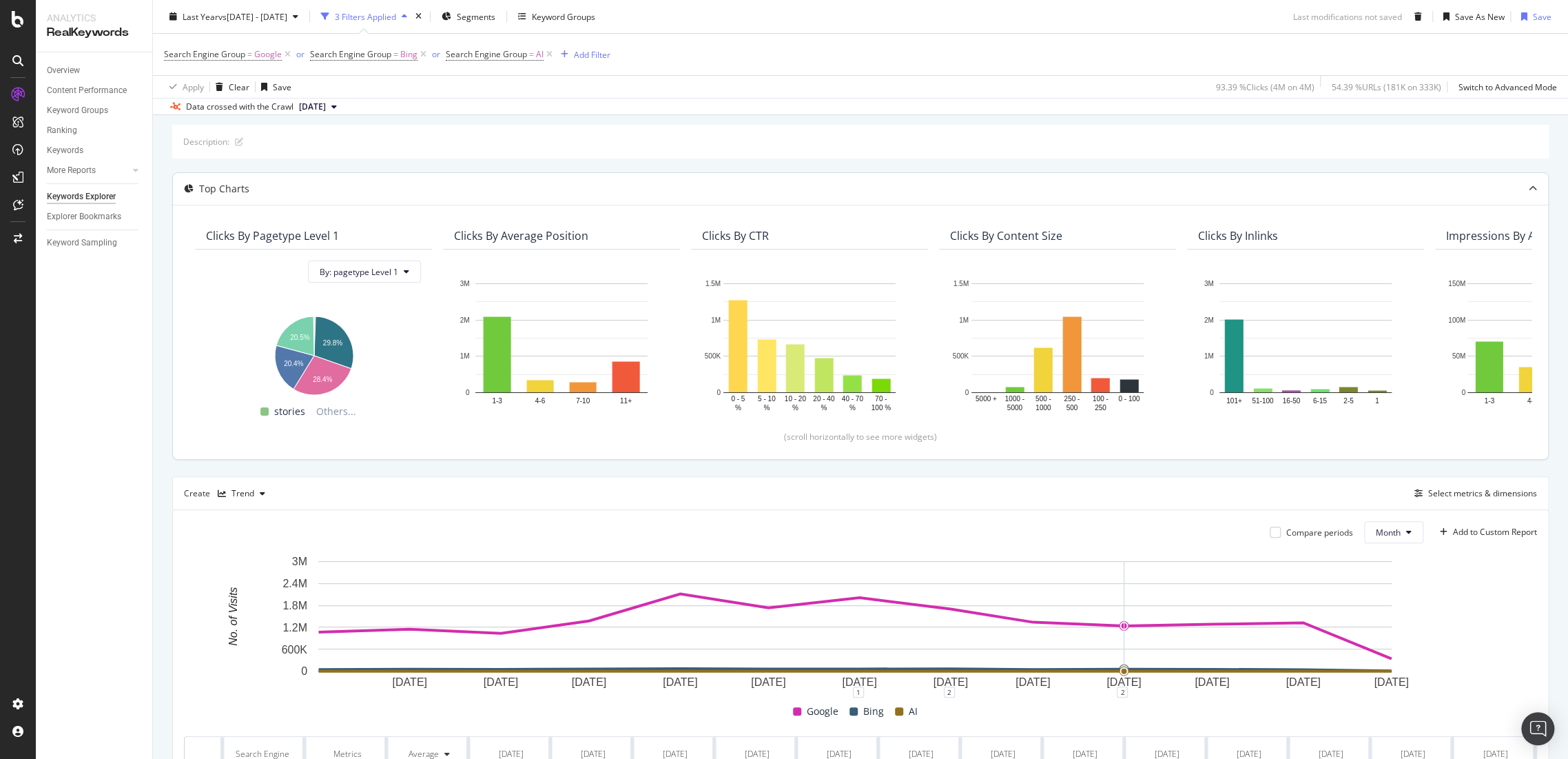 scroll, scrollTop: 0, scrollLeft: 0, axis: both 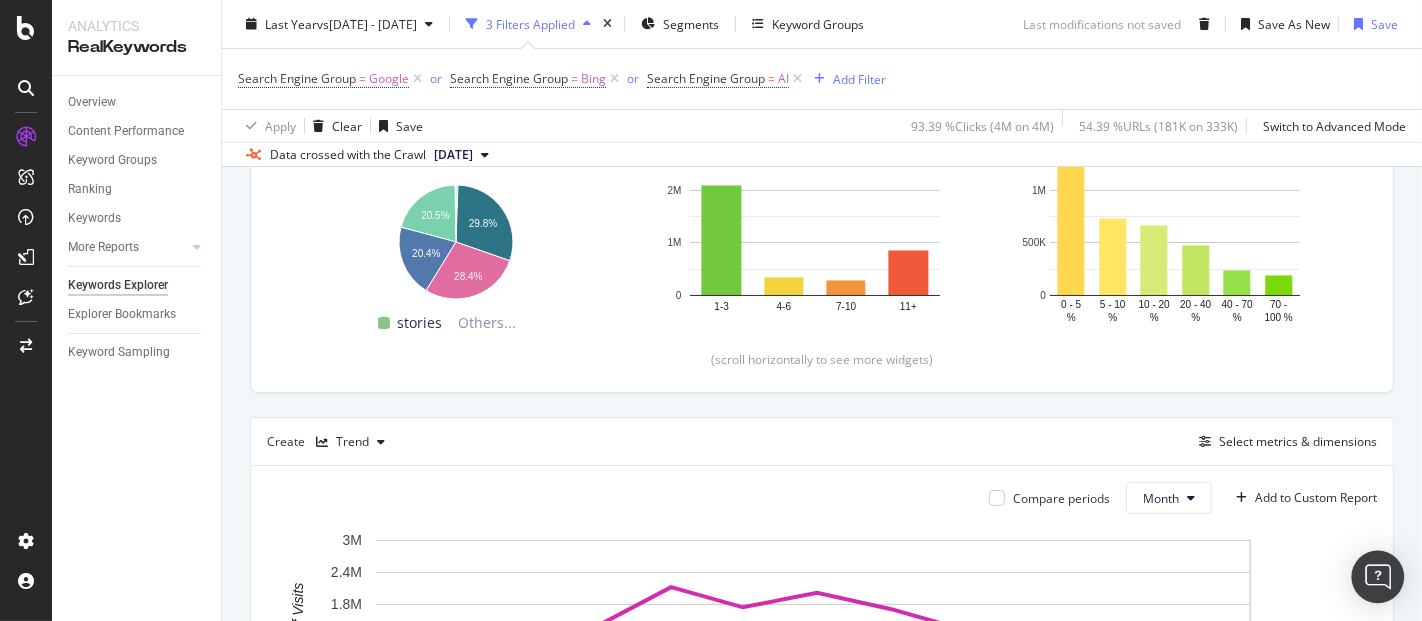 click at bounding box center [1378, 577] 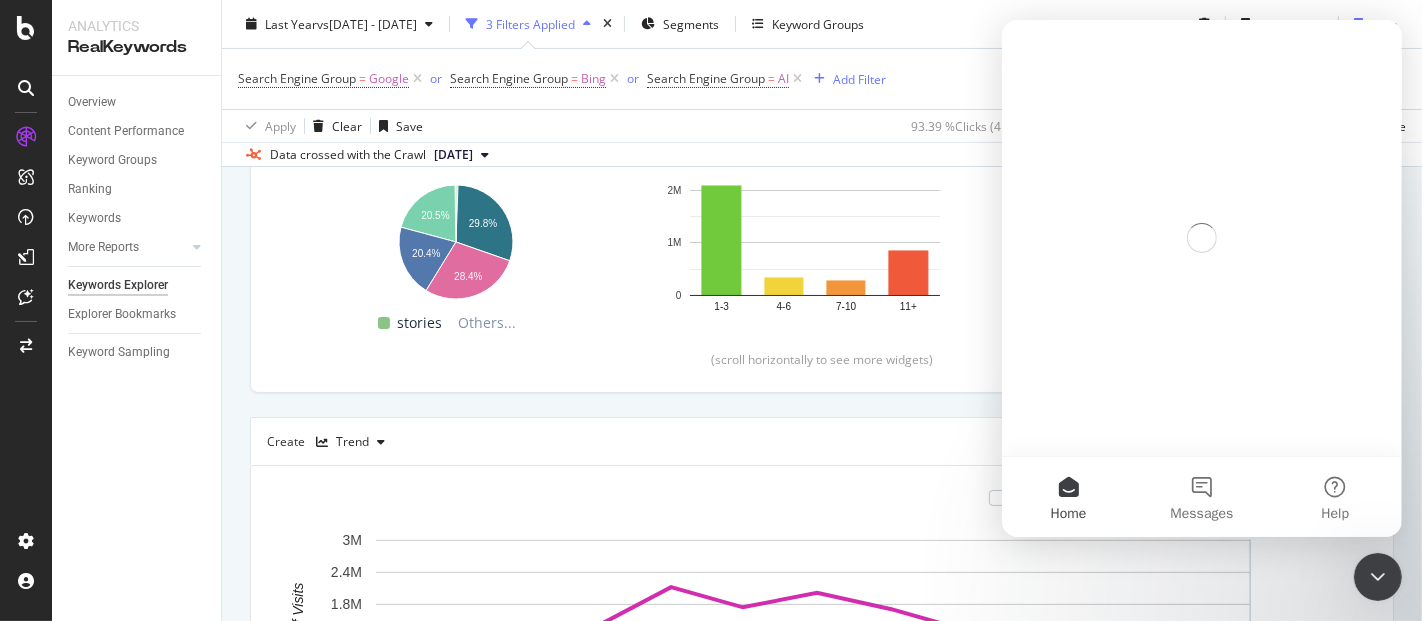 scroll, scrollTop: 0, scrollLeft: 0, axis: both 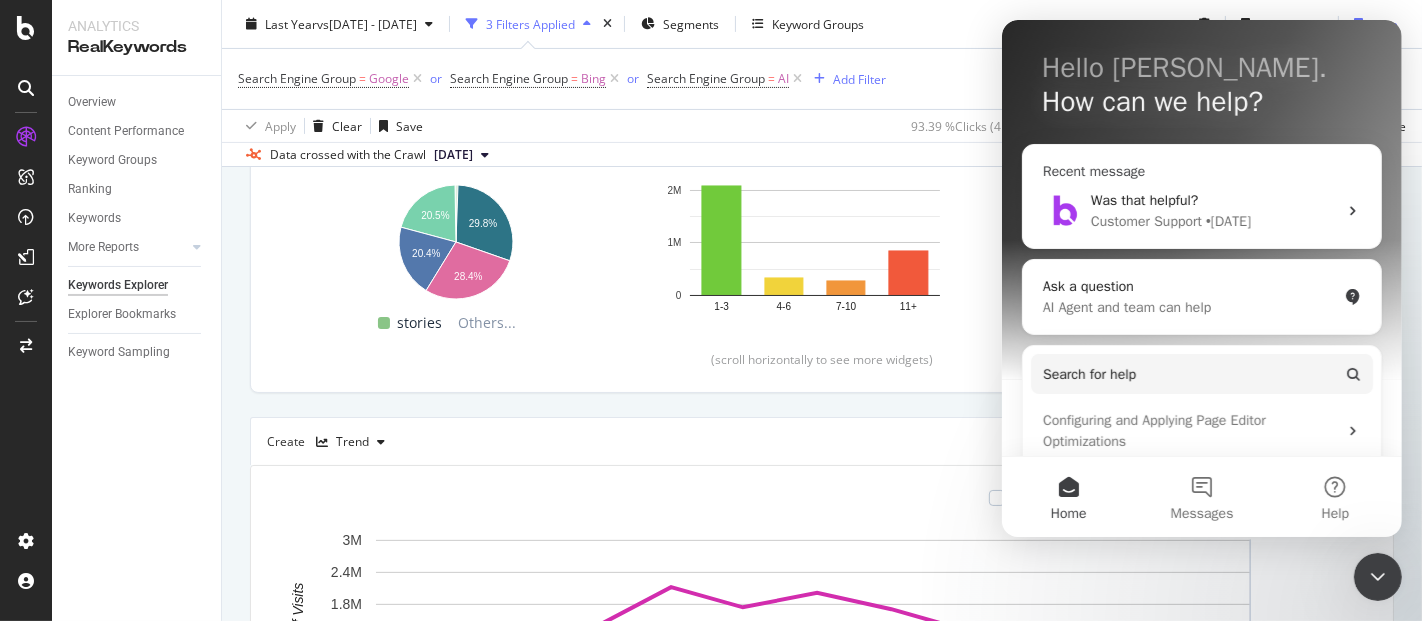 click on "Ask a question" at bounding box center (1189, 286) 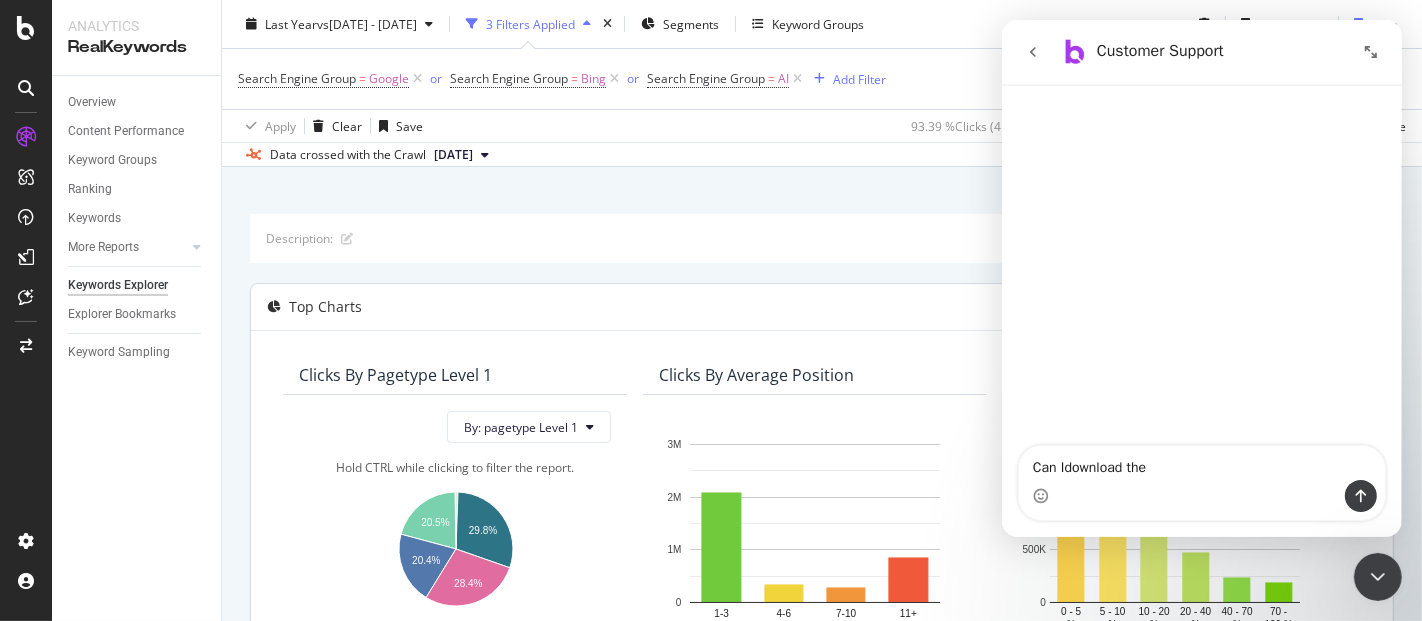 scroll, scrollTop: 0, scrollLeft: 0, axis: both 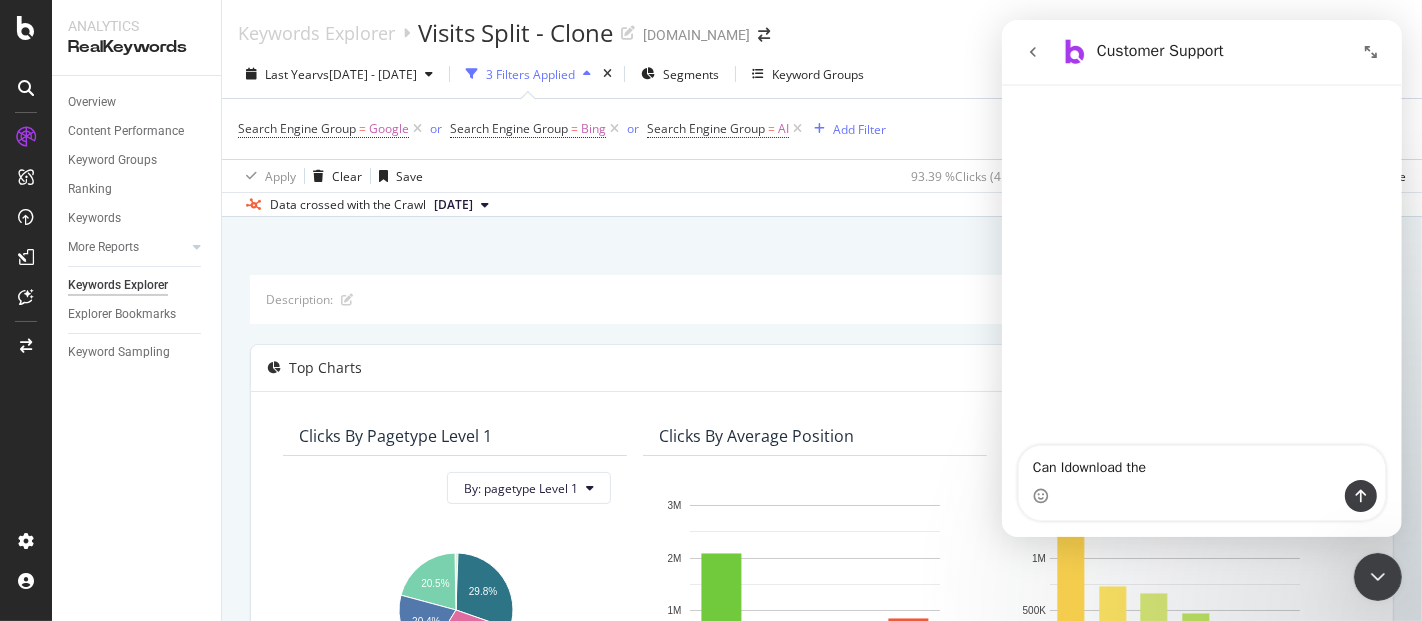 drag, startPoint x: 1057, startPoint y: 464, endPoint x: 1097, endPoint y: 465, distance: 40.012497 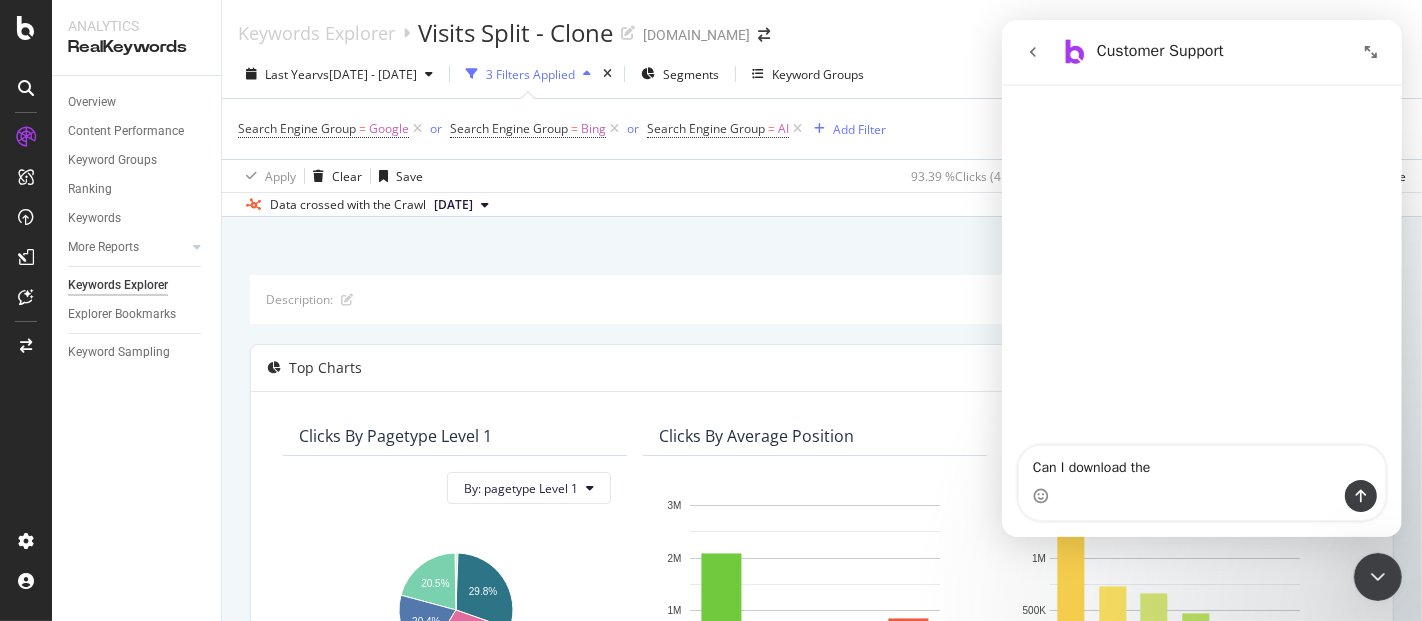 click on "Can I download the" at bounding box center [1201, 463] 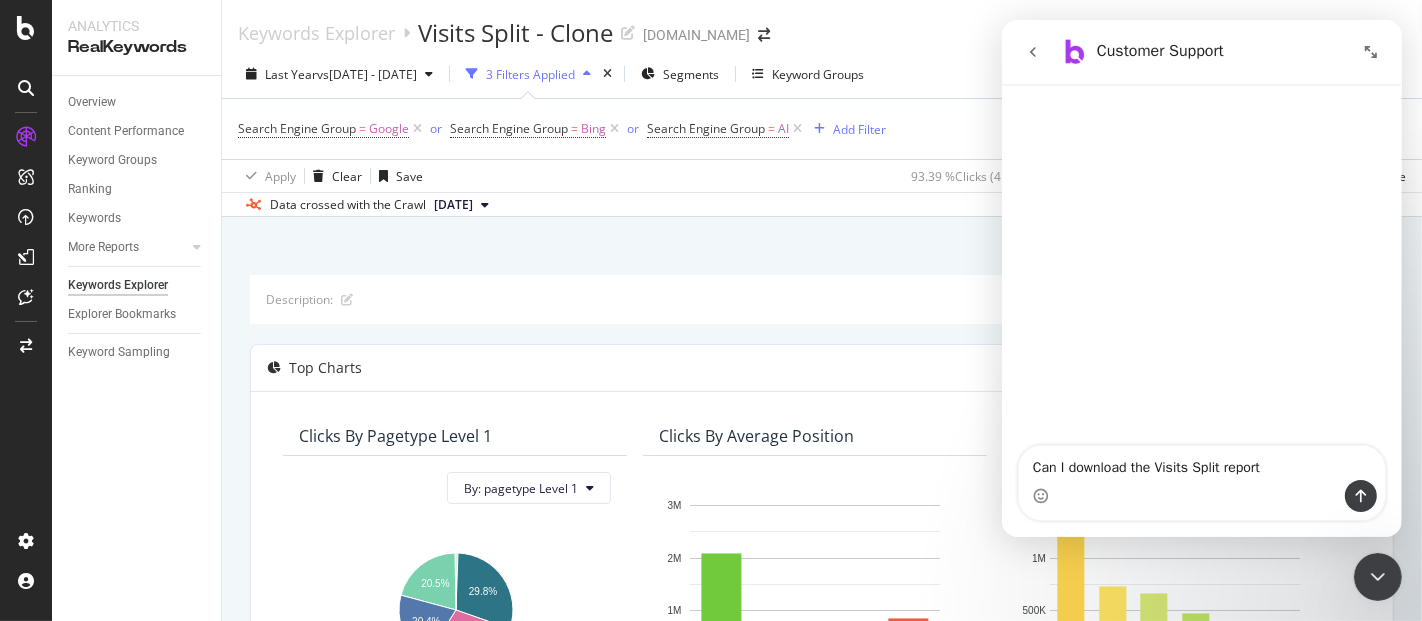 type on "Can I download the Visits Split report?" 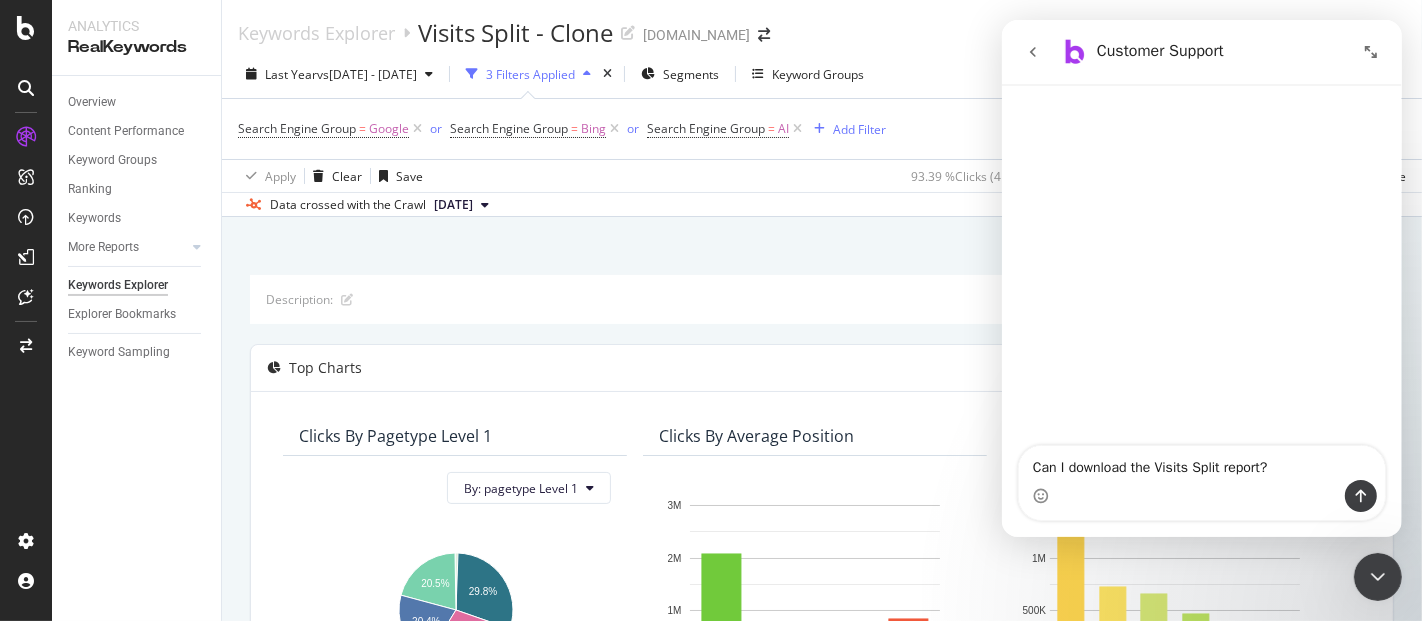 type 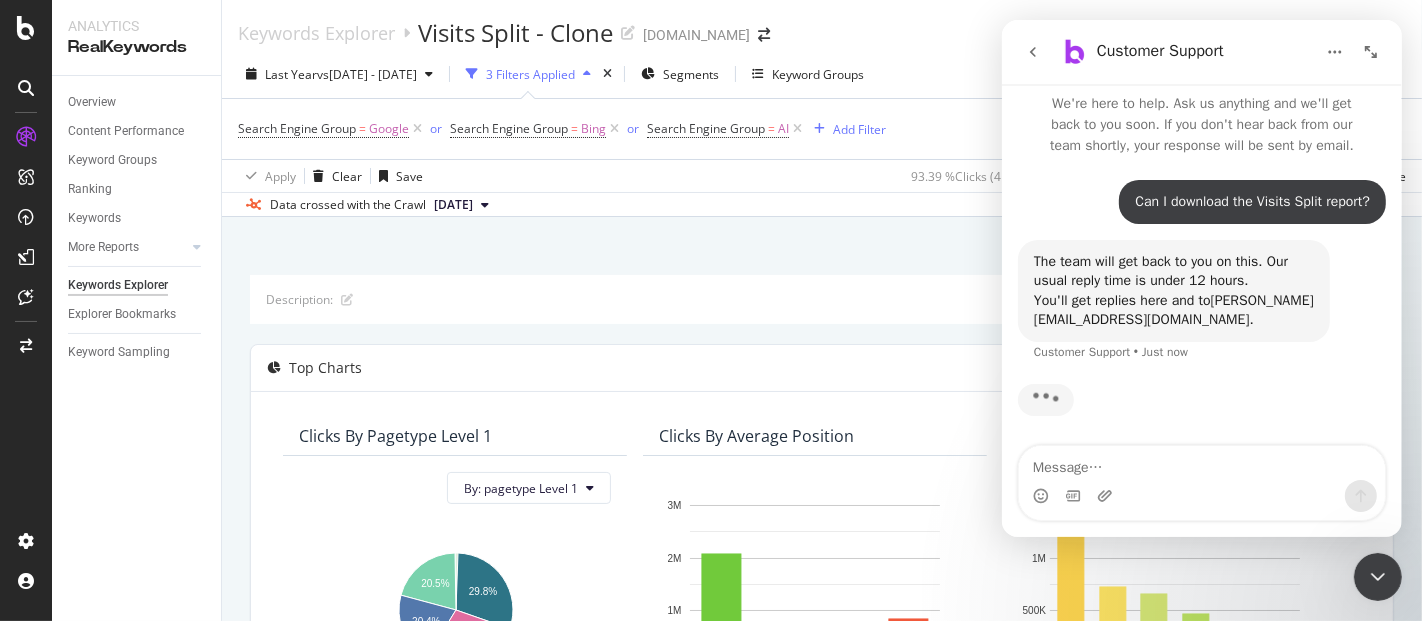scroll, scrollTop: 0, scrollLeft: 0, axis: both 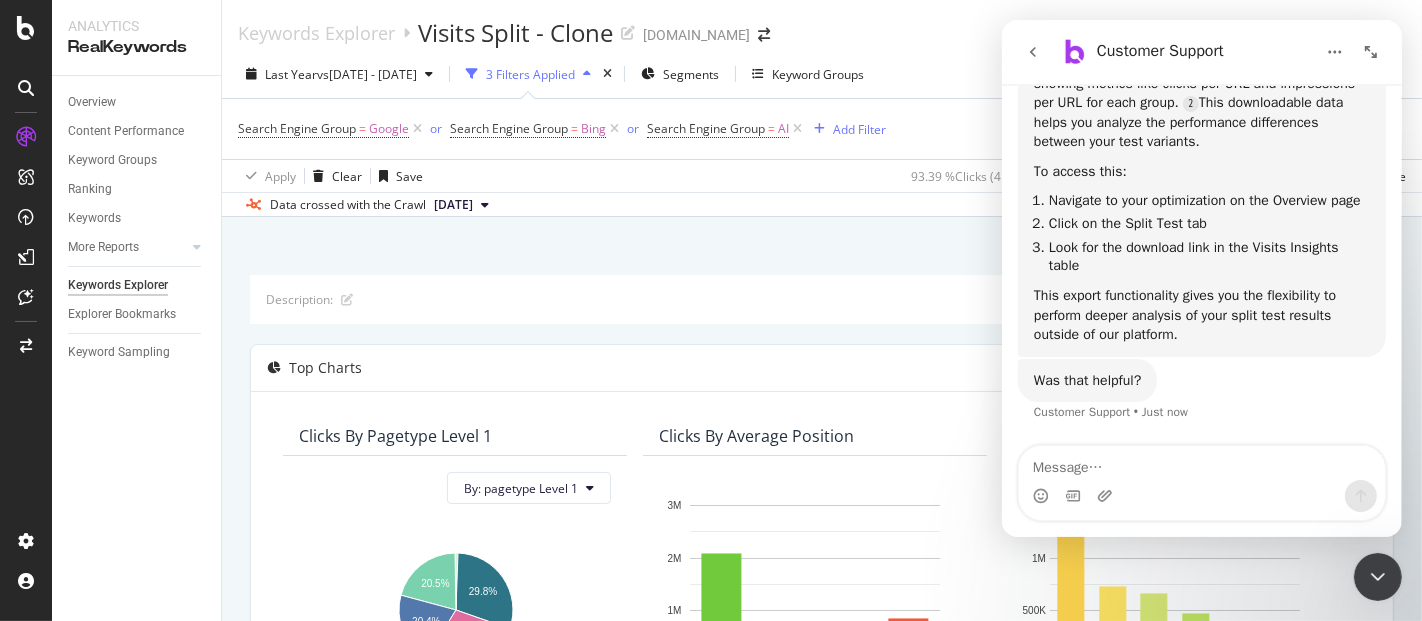 click on "By URL" at bounding box center [822, 253] 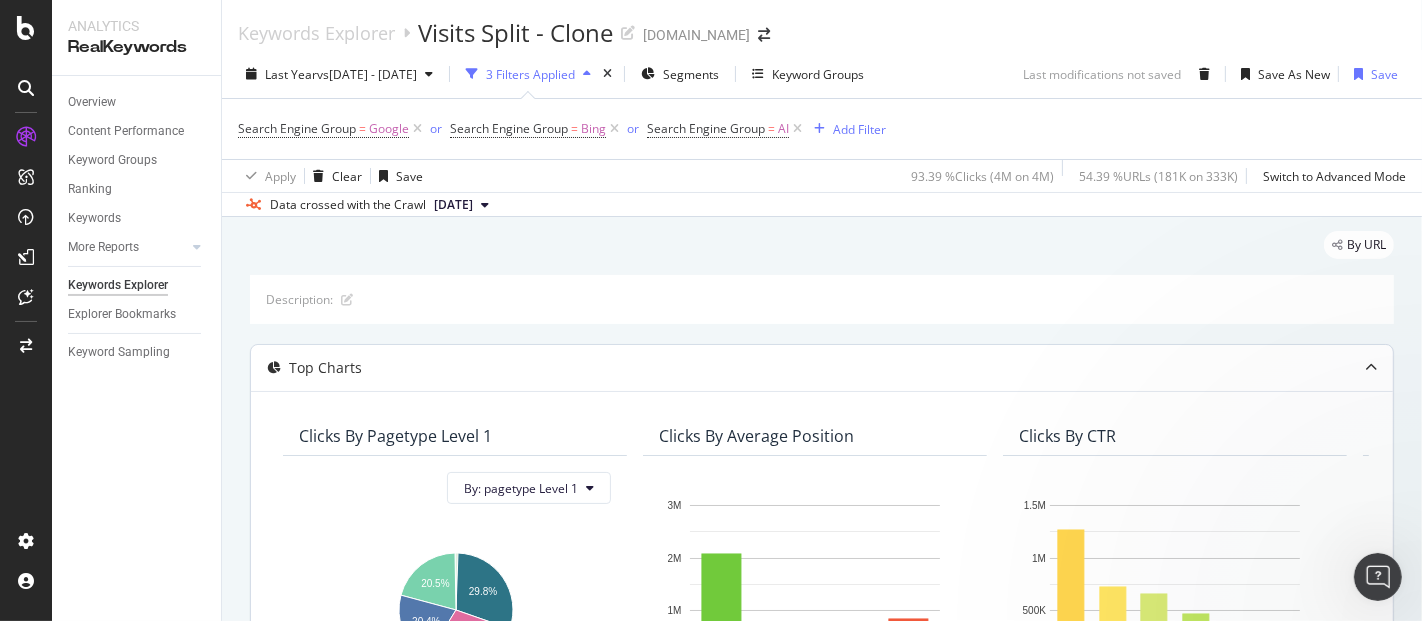scroll, scrollTop: 0, scrollLeft: 0, axis: both 